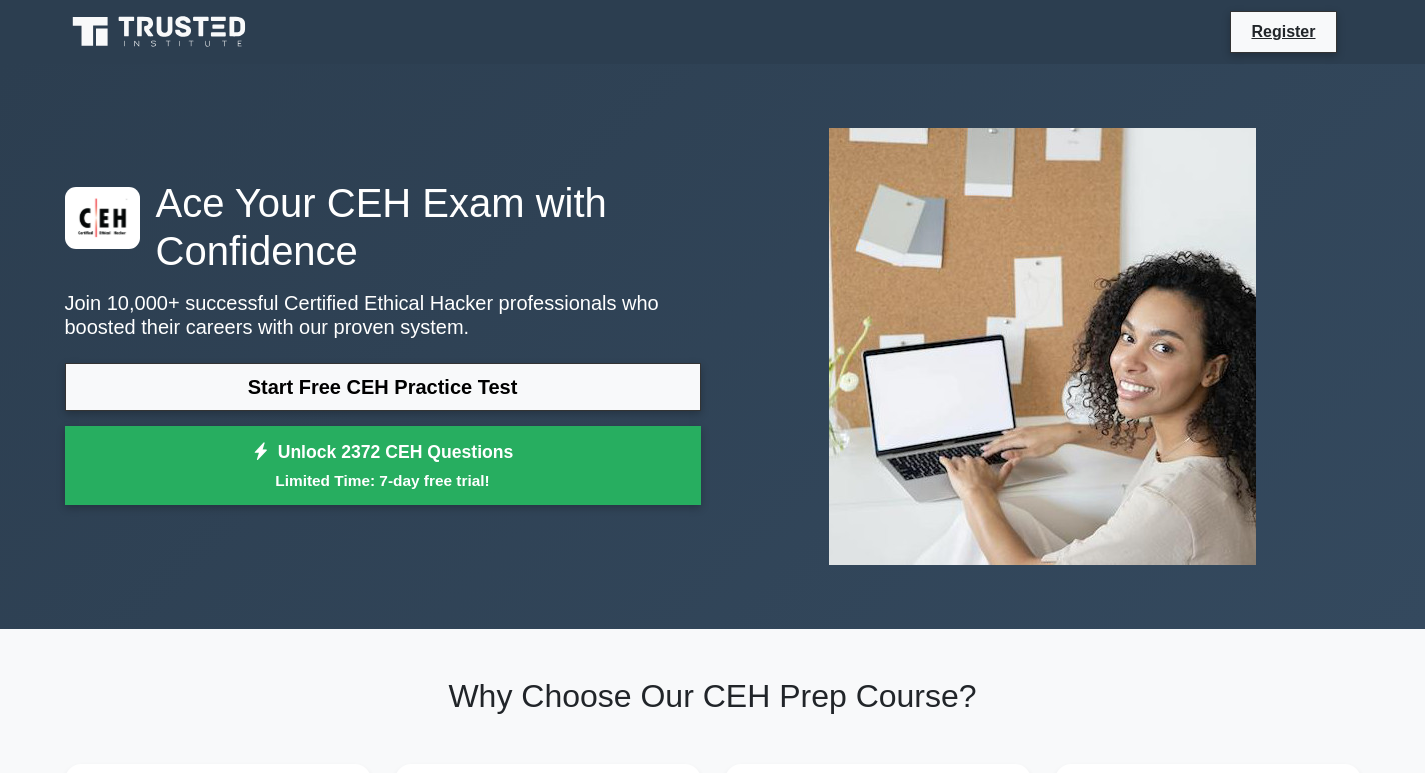 scroll, scrollTop: 0, scrollLeft: 0, axis: both 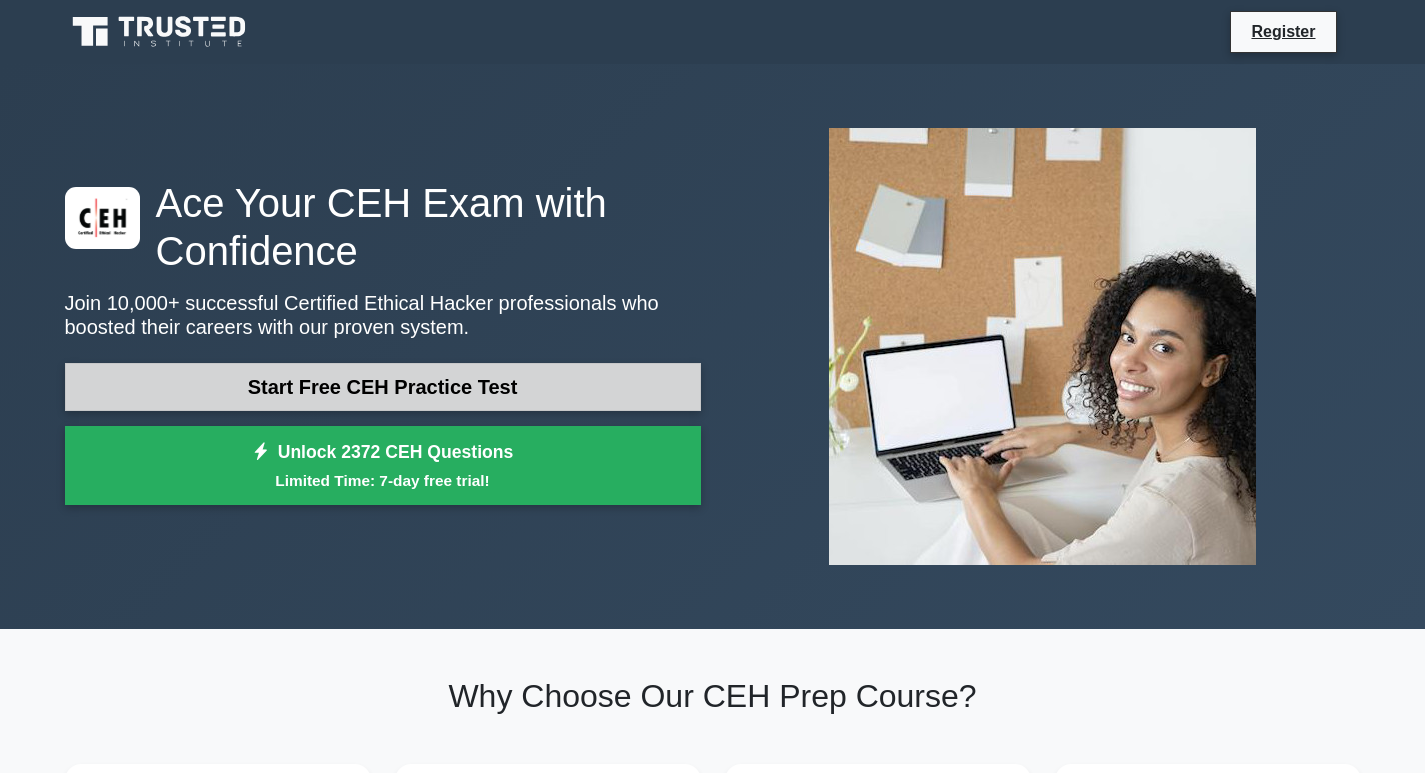 click on "Start Free CEH Practice Test" at bounding box center [383, 387] 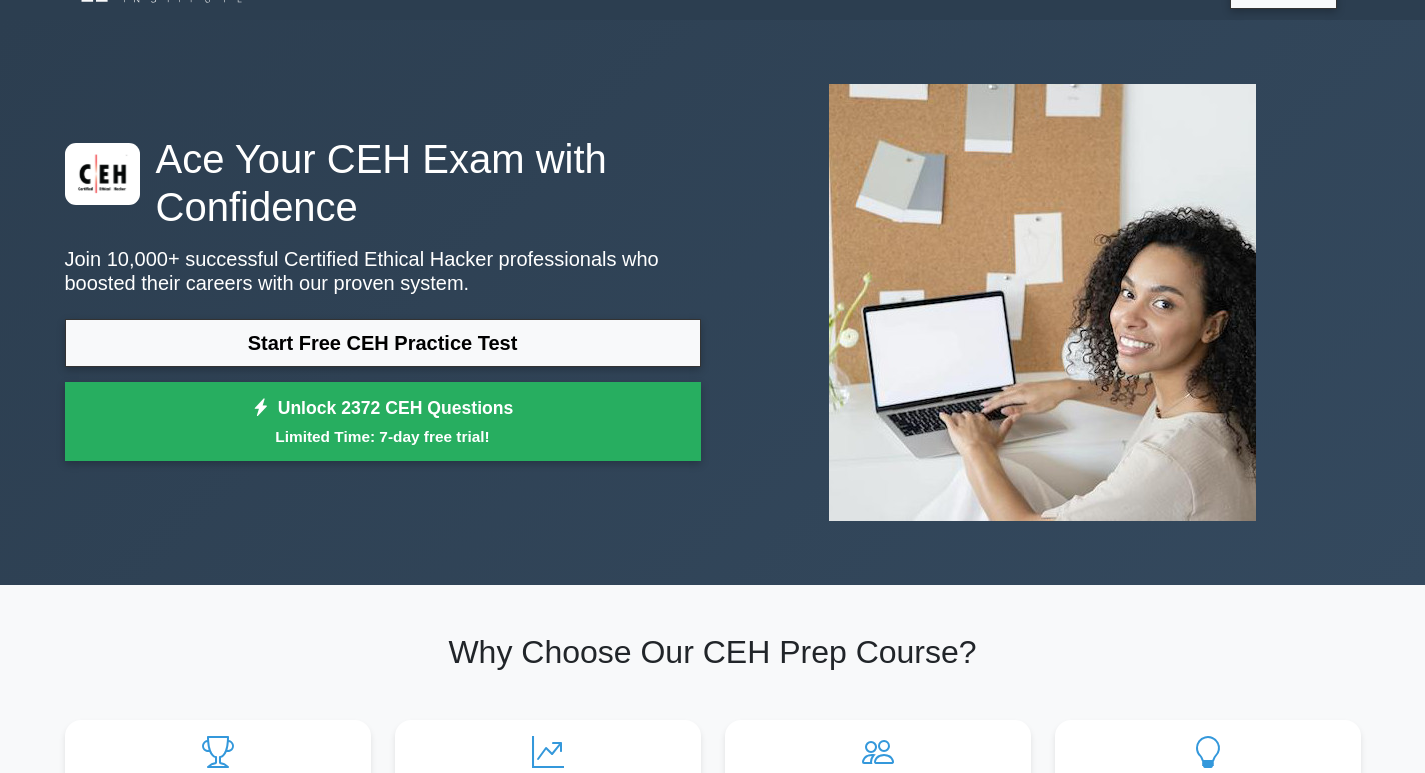 scroll, scrollTop: 200, scrollLeft: 0, axis: vertical 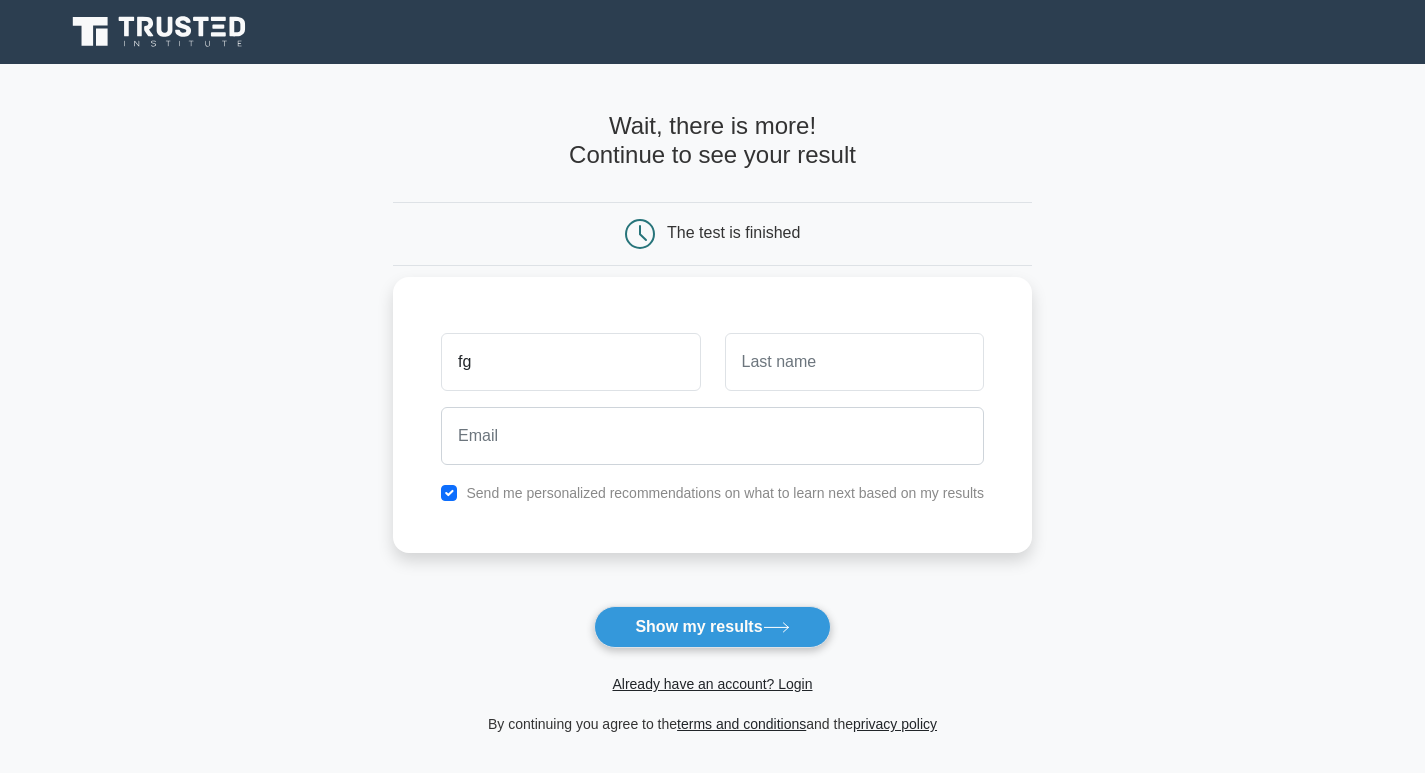 type on "fg" 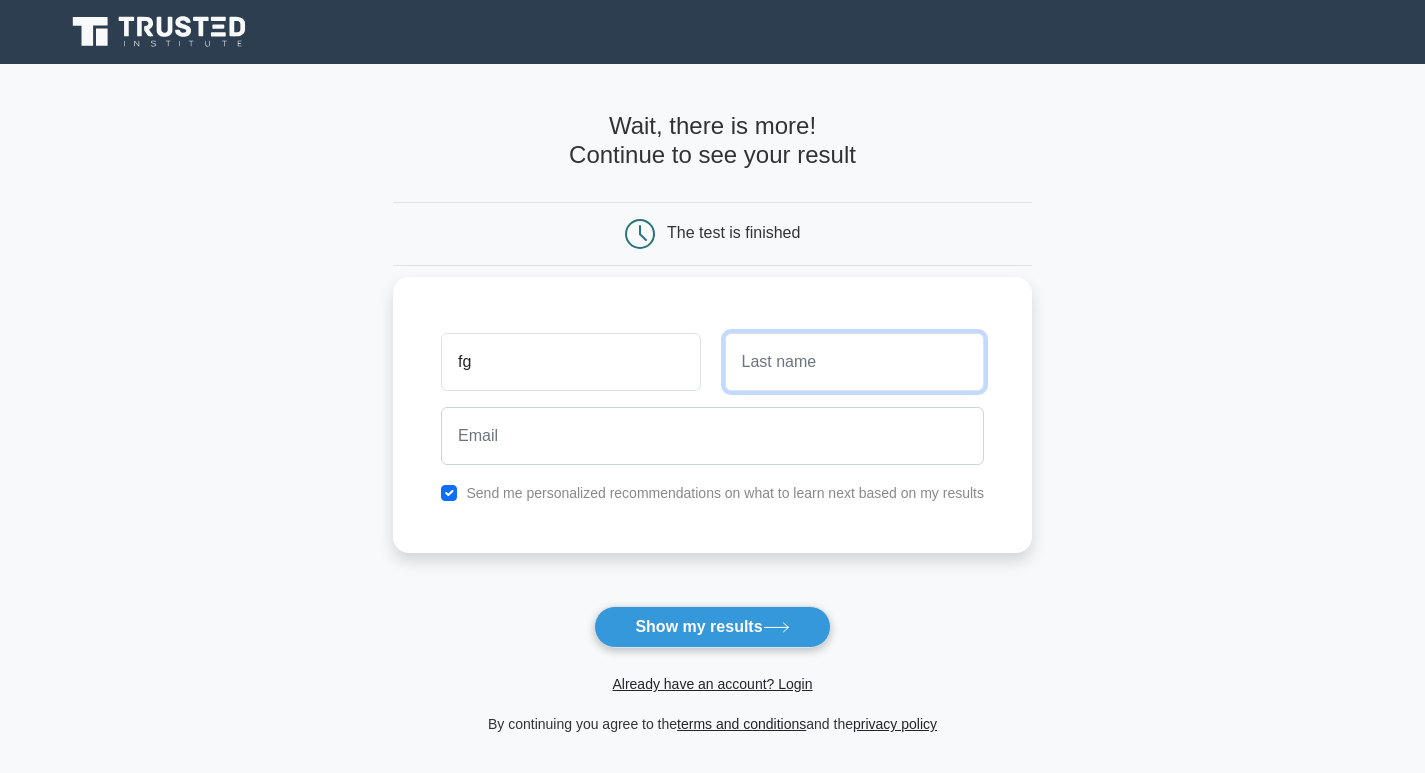 click at bounding box center [854, 362] 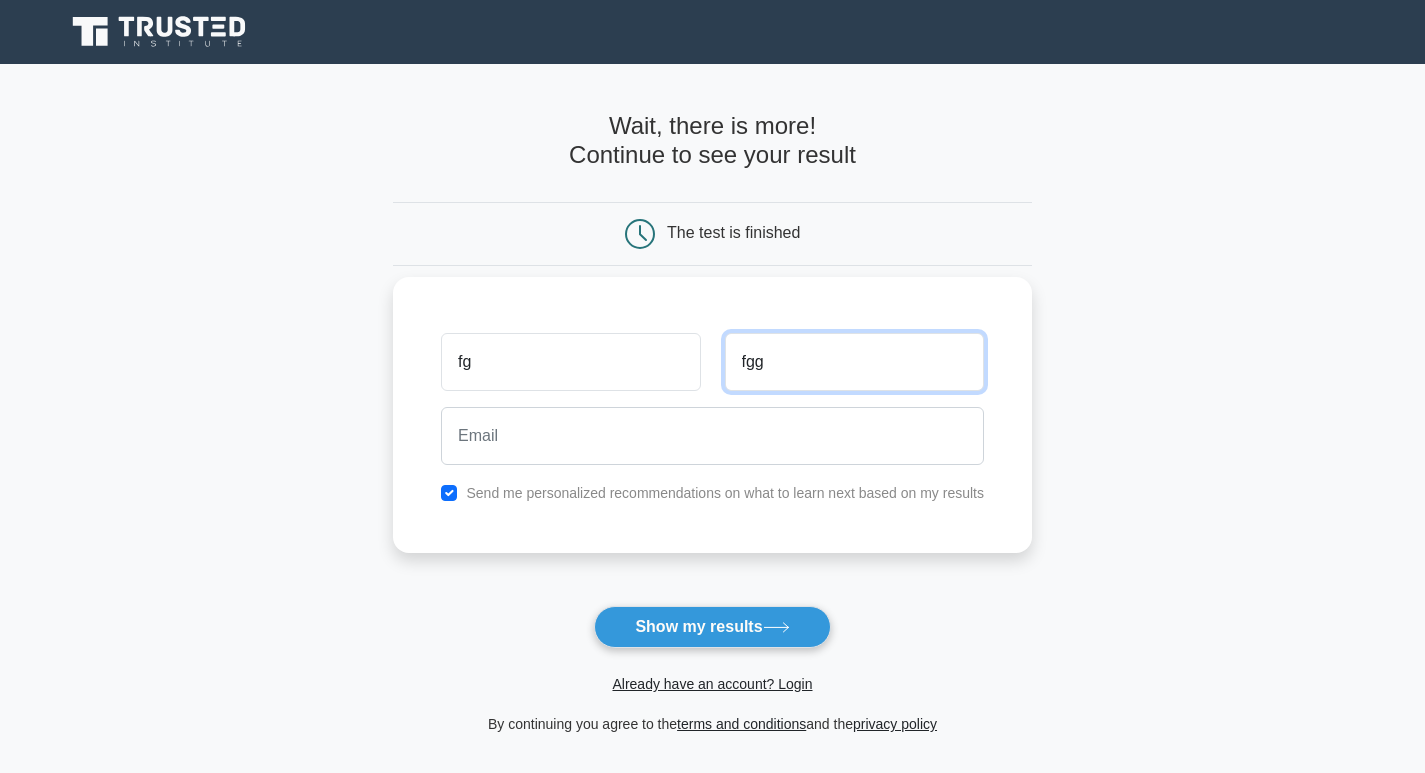 type on "fgg" 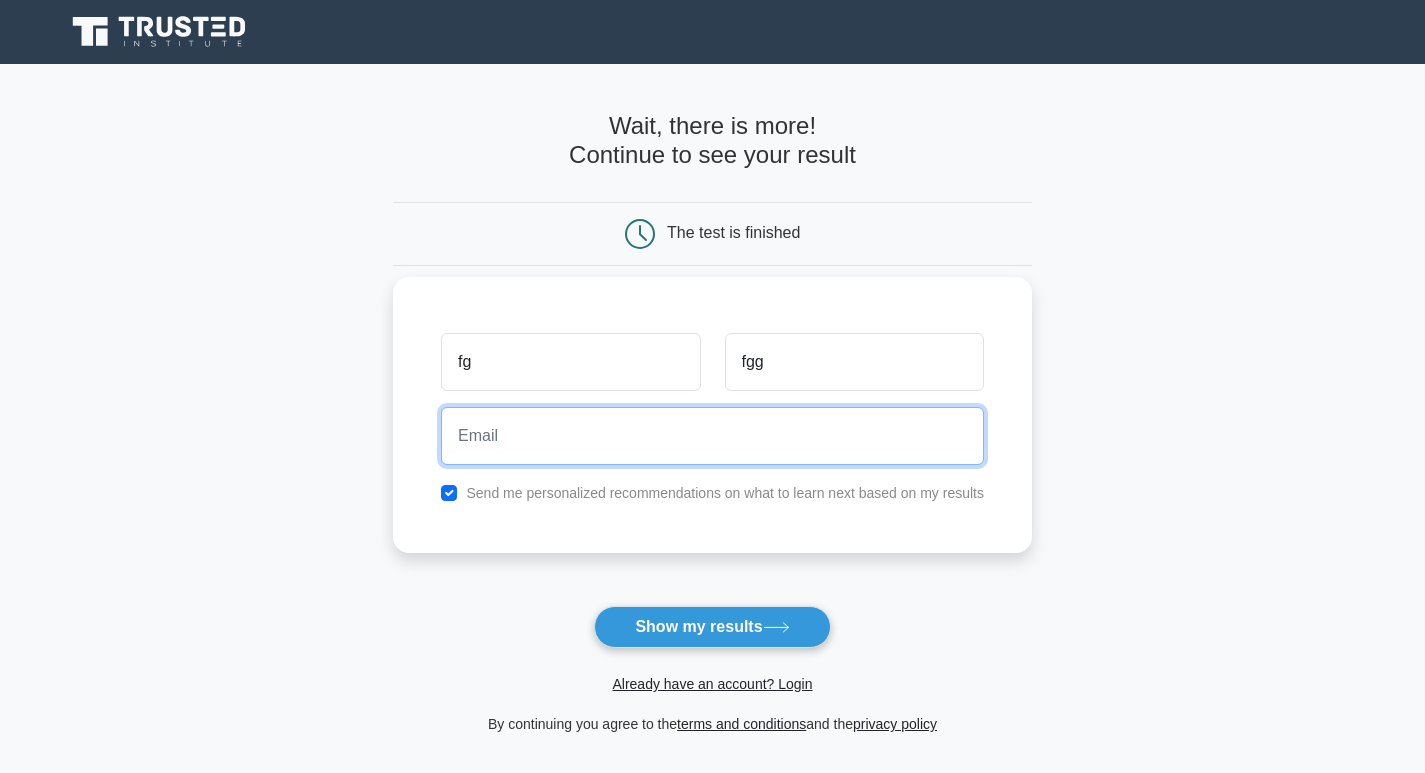 click at bounding box center (712, 436) 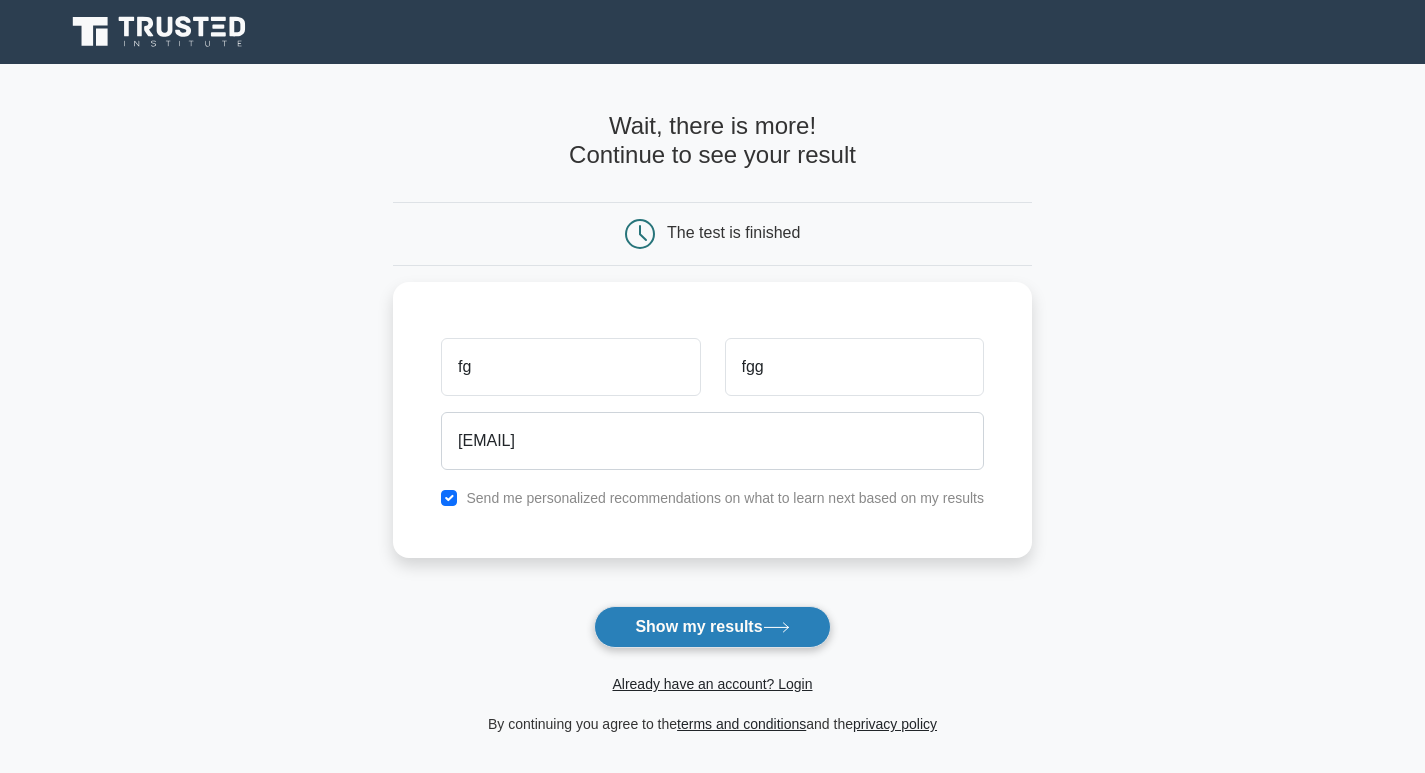 click on "Show my results" at bounding box center [712, 627] 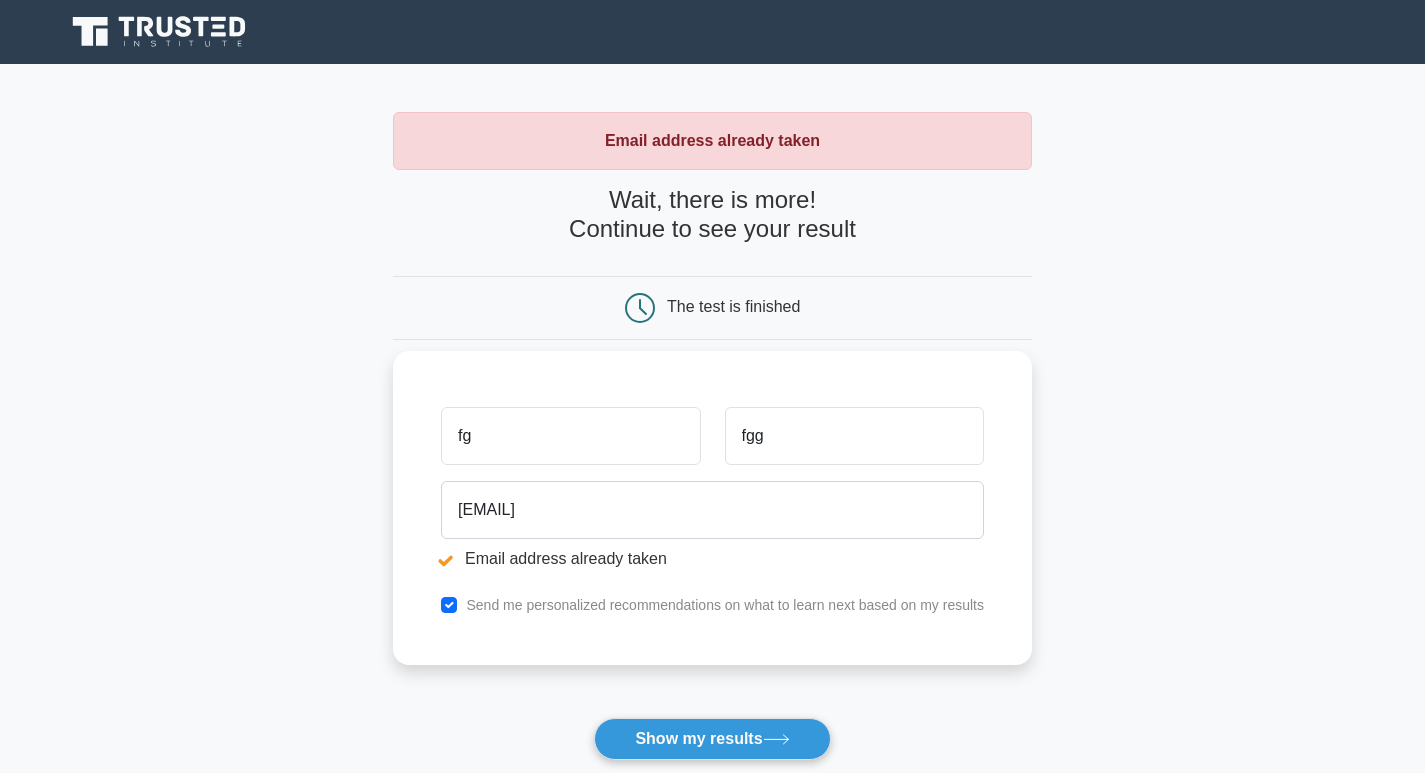 scroll, scrollTop: 0, scrollLeft: 0, axis: both 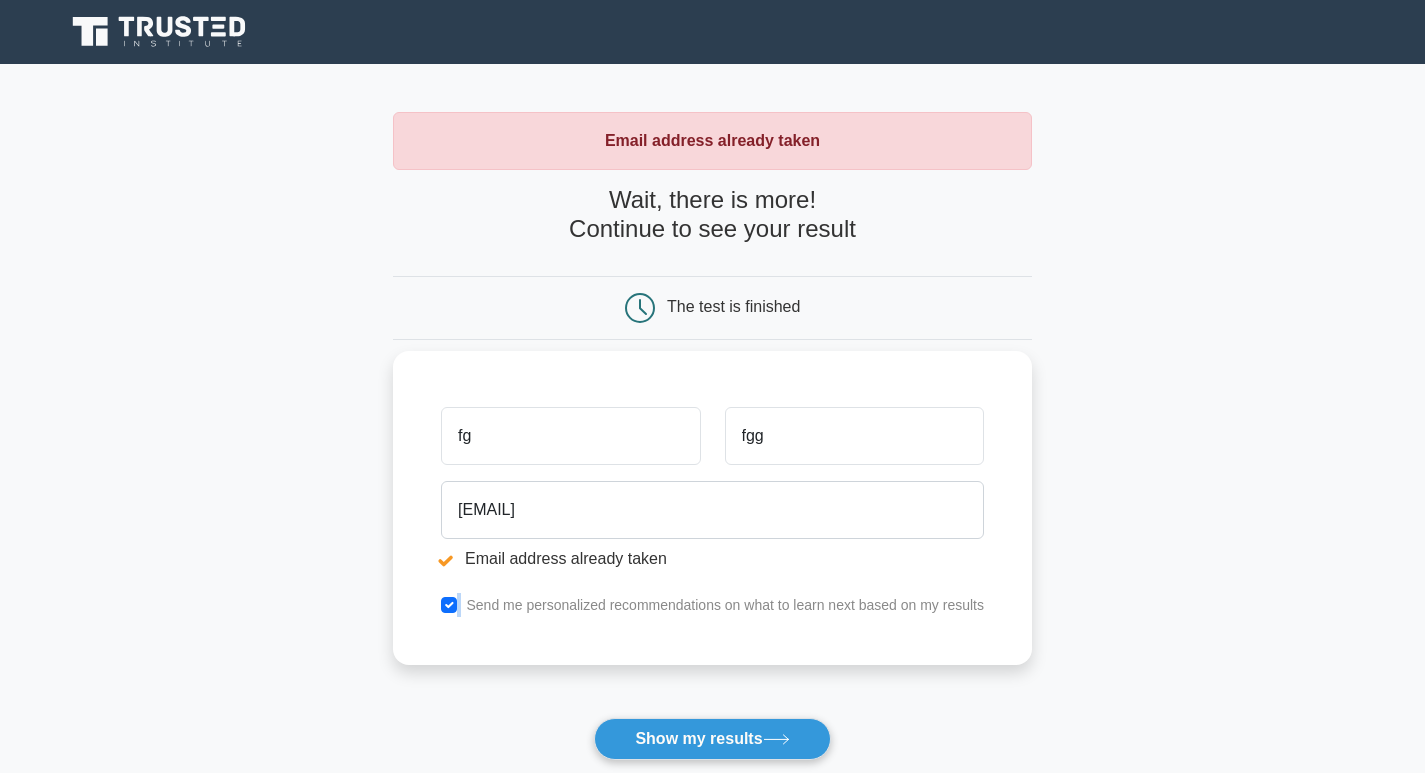click on "Send me personalized recommendations on what to learn next based on my results" at bounding box center (712, 605) 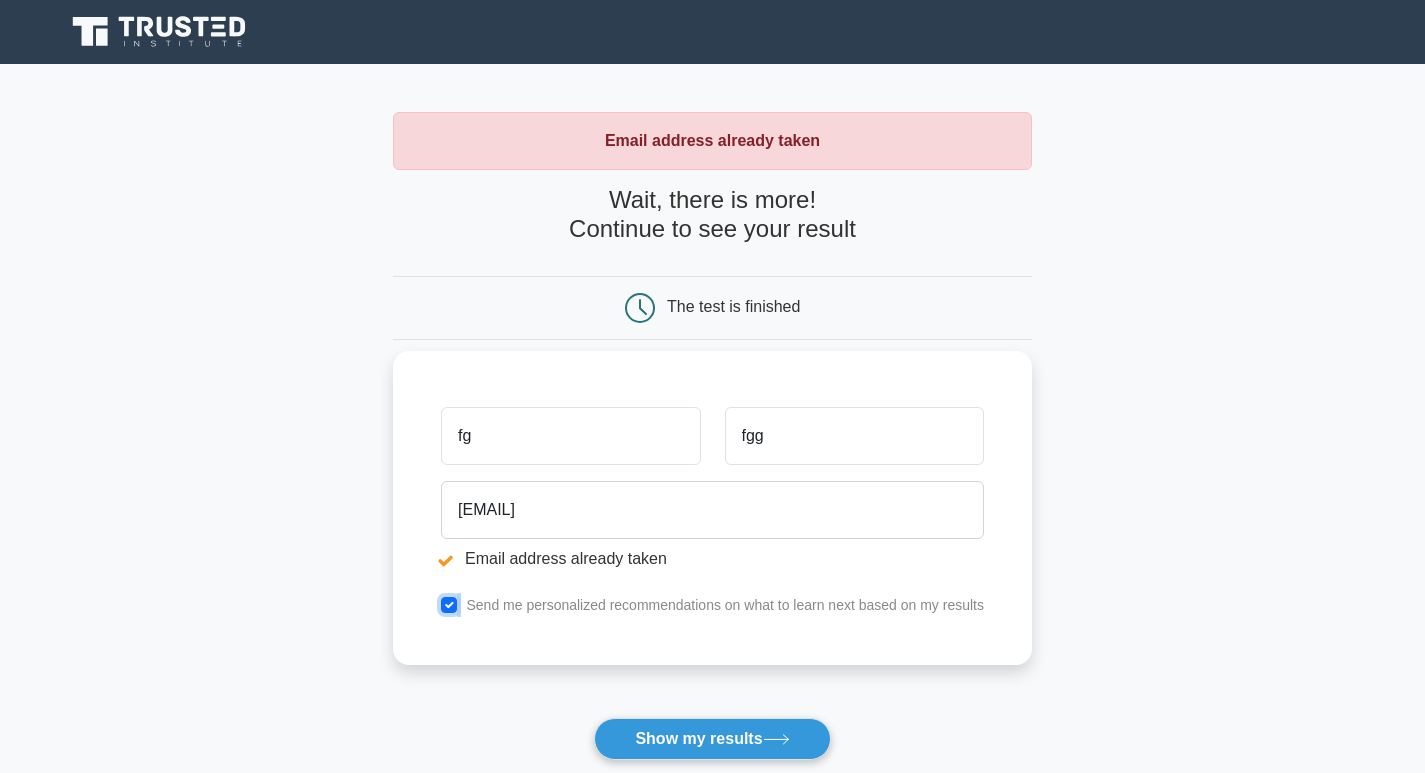 click at bounding box center (449, 605) 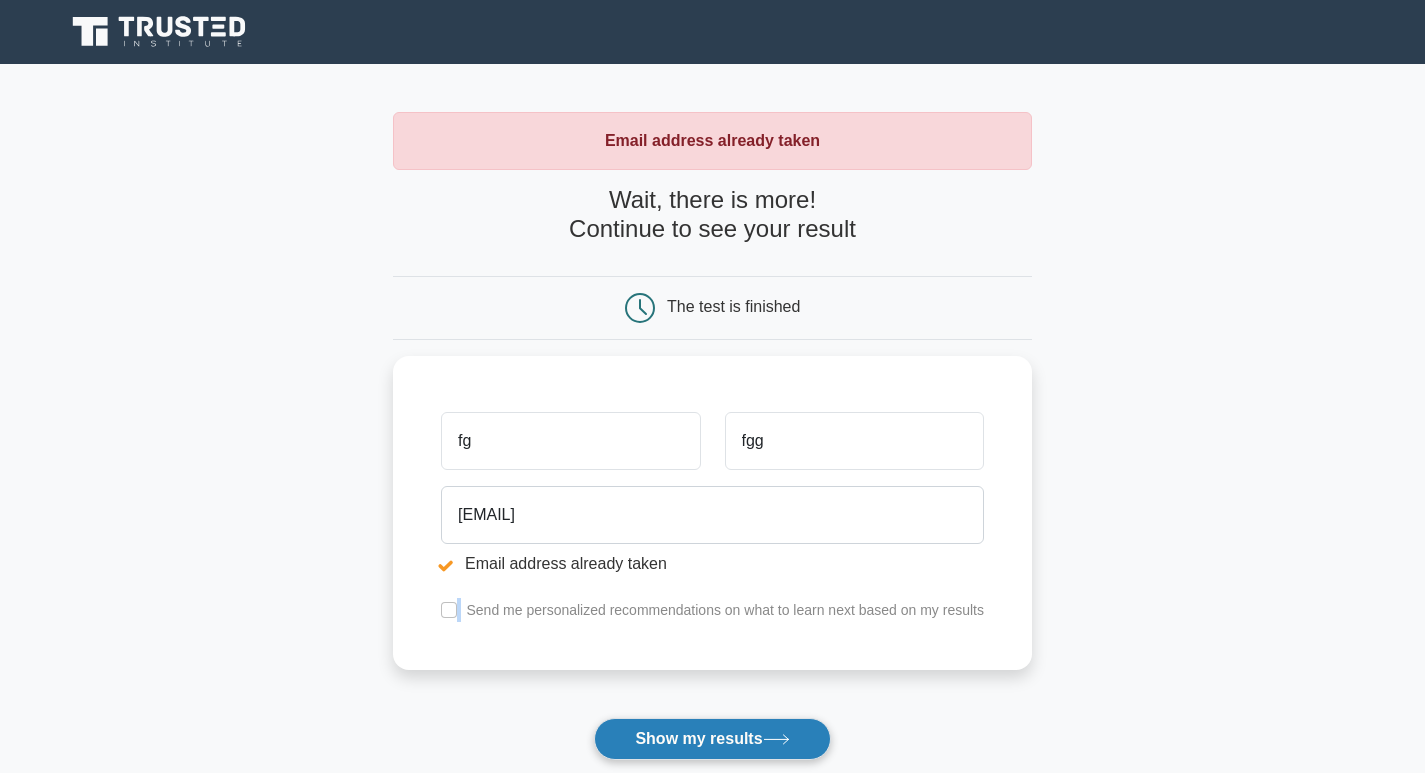 click on "Show my results" at bounding box center [712, 739] 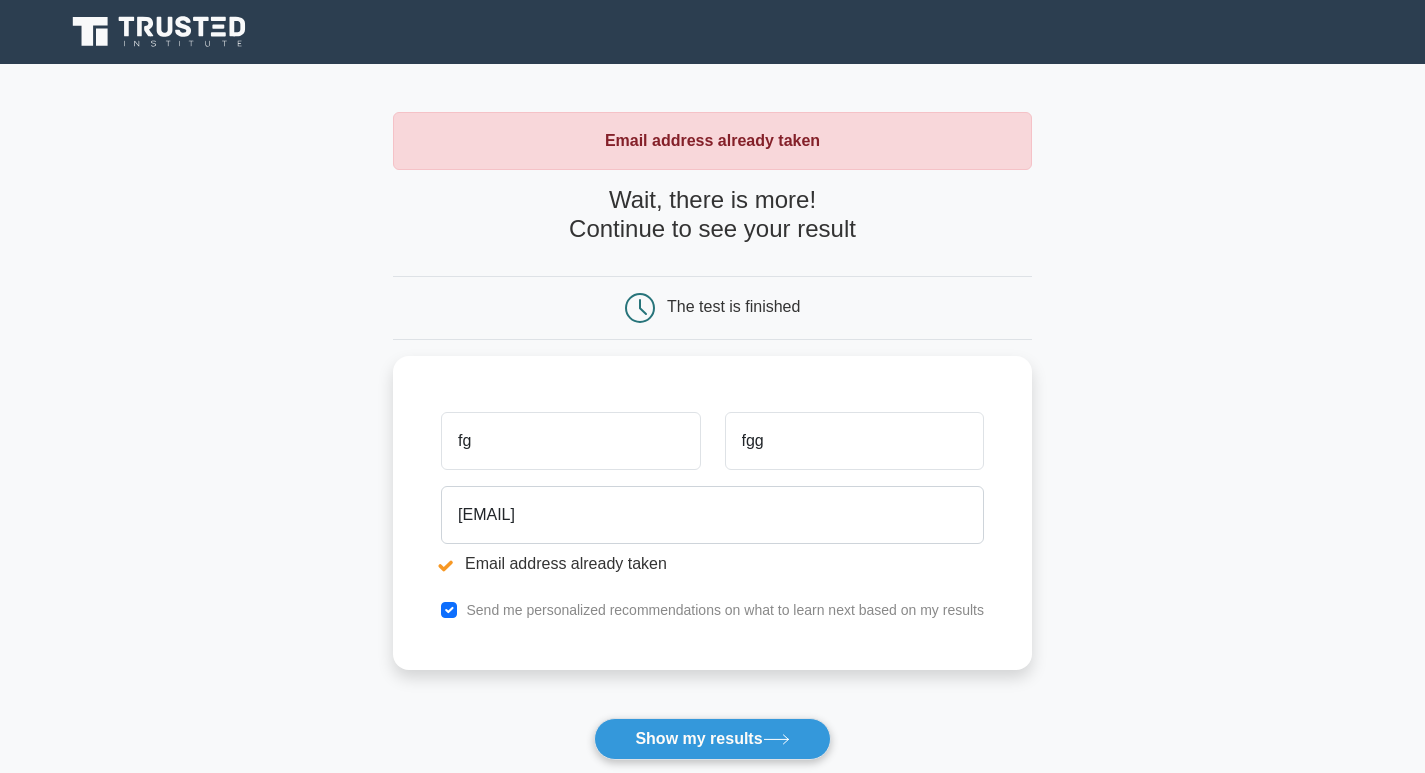 scroll, scrollTop: 0, scrollLeft: 0, axis: both 